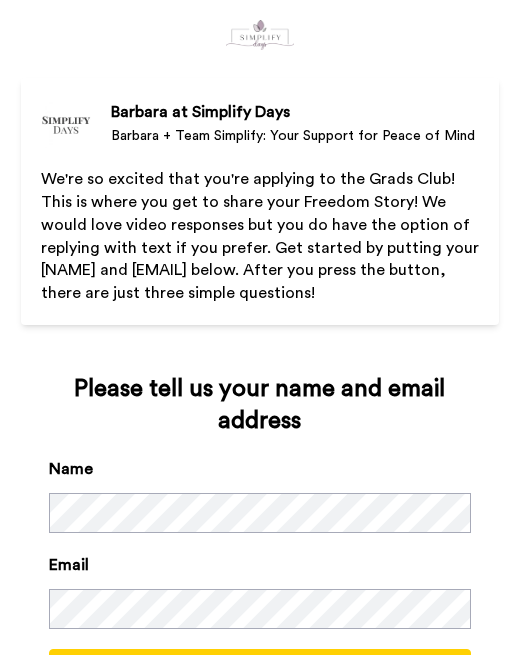 scroll, scrollTop: 0, scrollLeft: 0, axis: both 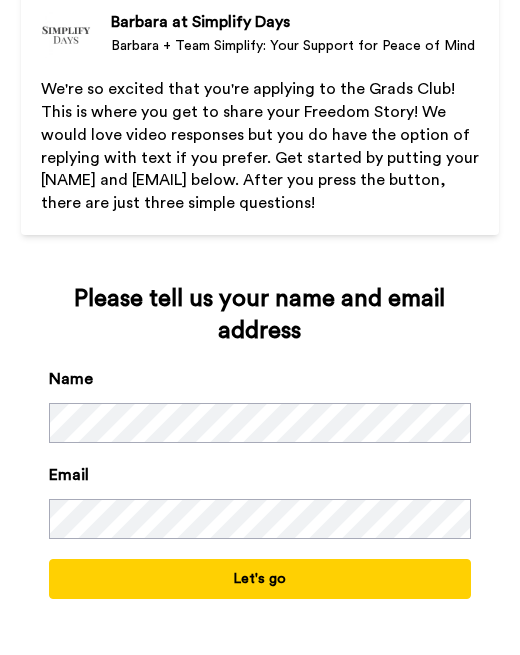 click on "Let's go" at bounding box center [260, 579] 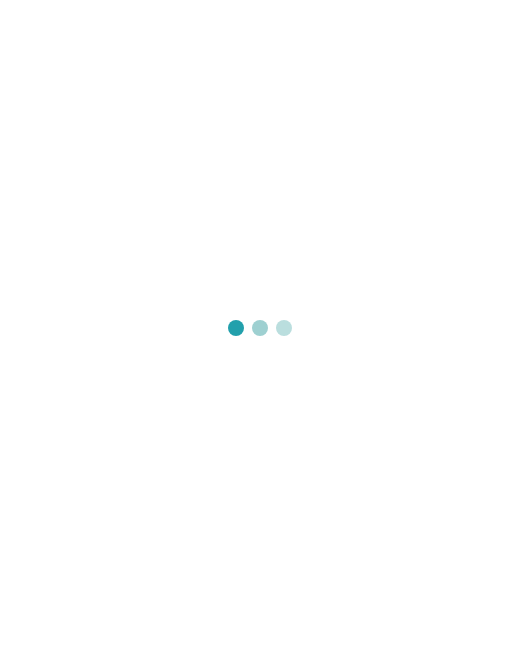 scroll, scrollTop: 0, scrollLeft: 0, axis: both 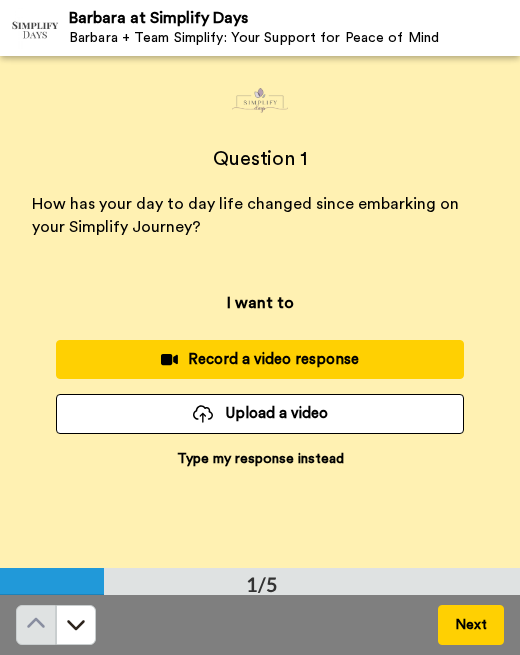click on "Type my response instead" at bounding box center (260, 459) 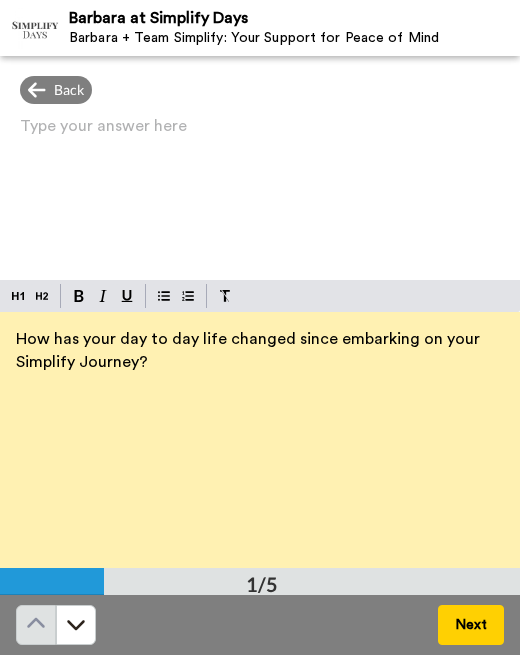 scroll, scrollTop: 43, scrollLeft: 0, axis: vertical 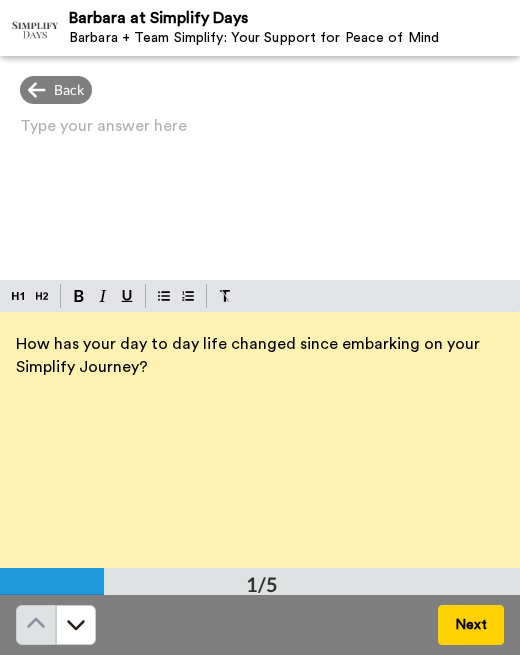 click on "Type your answer here ﻿" at bounding box center [260, 134] 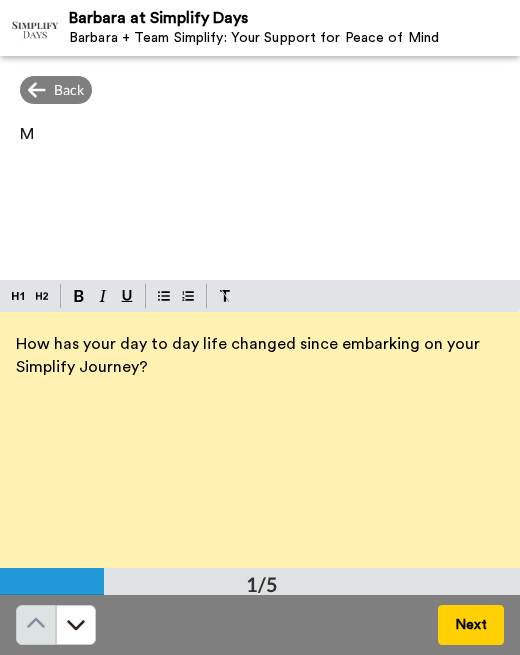 type 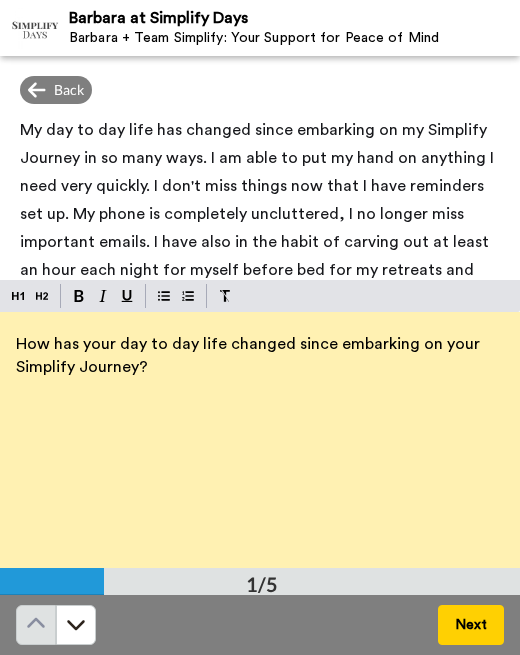 scroll, scrollTop: 32, scrollLeft: 0, axis: vertical 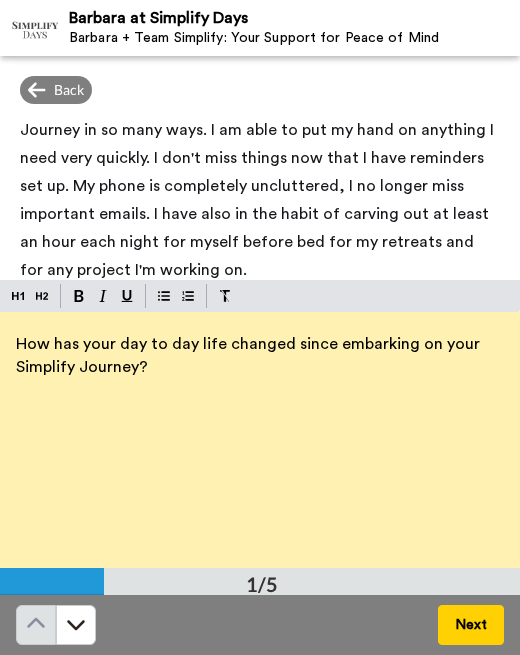 click on "My day to day life has changed since embarking on my Simplify Journey in so many ways. I am able to put my hand on anything I need very quickly. I don't miss things now that I have reminders set up. My phone is completely uncluttered, I no longer miss important emails. I have also in the habit of carving out at least an hour each night for myself before bed for my retreats and for any project I'm working on." at bounding box center [259, 186] 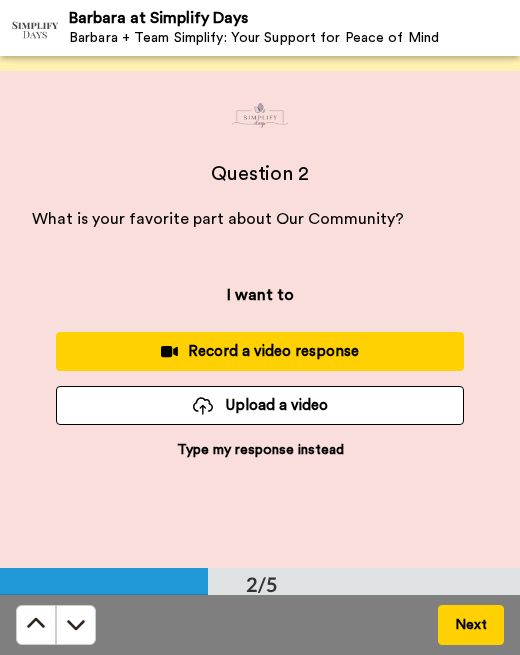 scroll, scrollTop: 511, scrollLeft: 0, axis: vertical 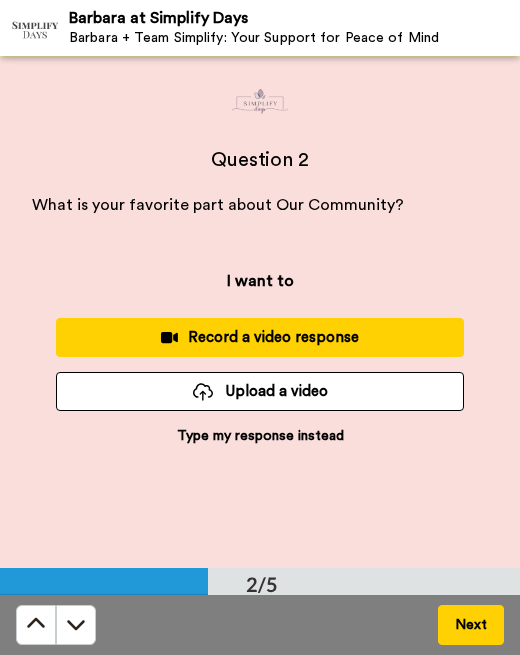 click on "Type my response instead" at bounding box center (260, 436) 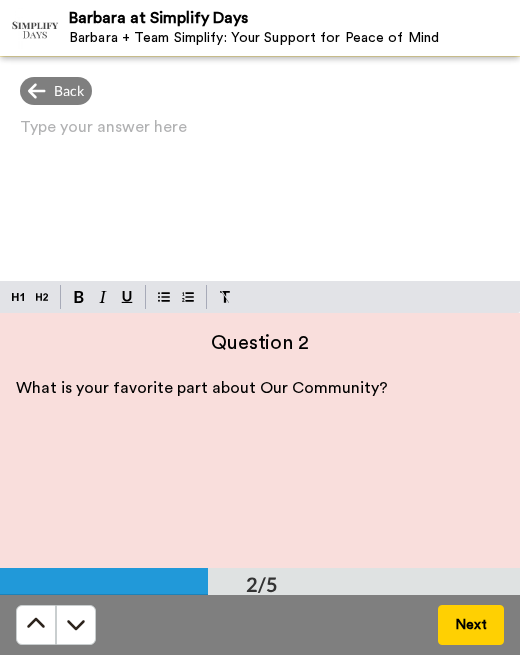 click on "Type your answer here ﻿" at bounding box center (260, 135) 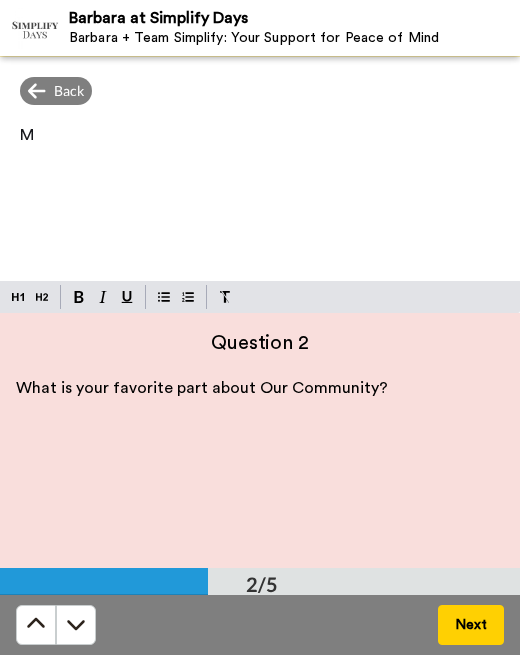 type 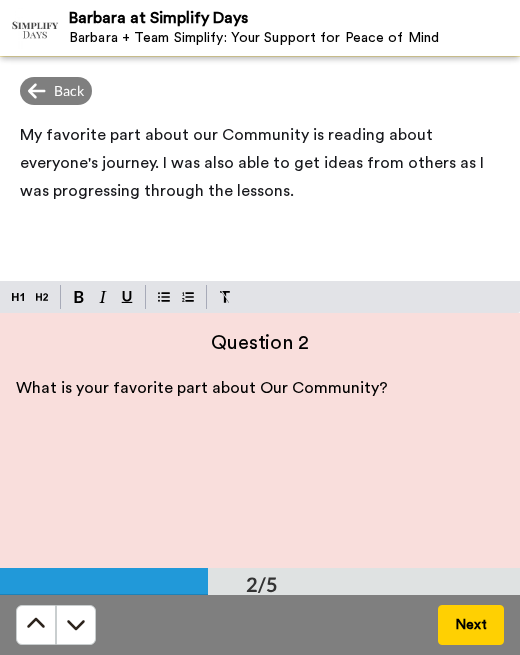 click on "My favorite part about our Community is reading about everyone's journey. I was also able to get ideas from others as I was progressing through the lessons." at bounding box center [254, 163] 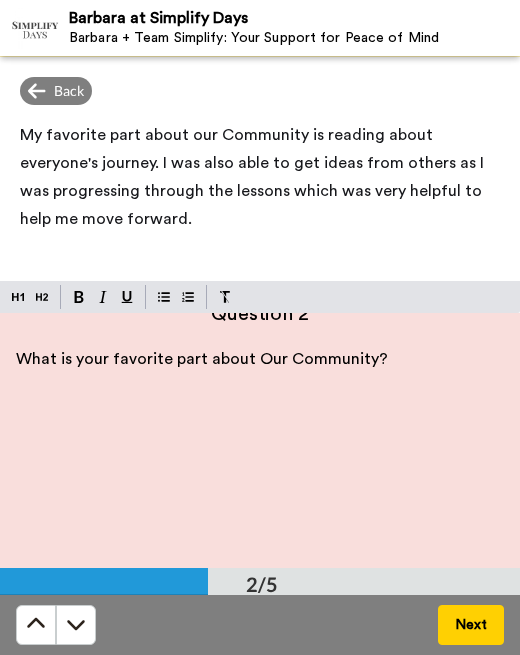 scroll, scrollTop: 48, scrollLeft: 0, axis: vertical 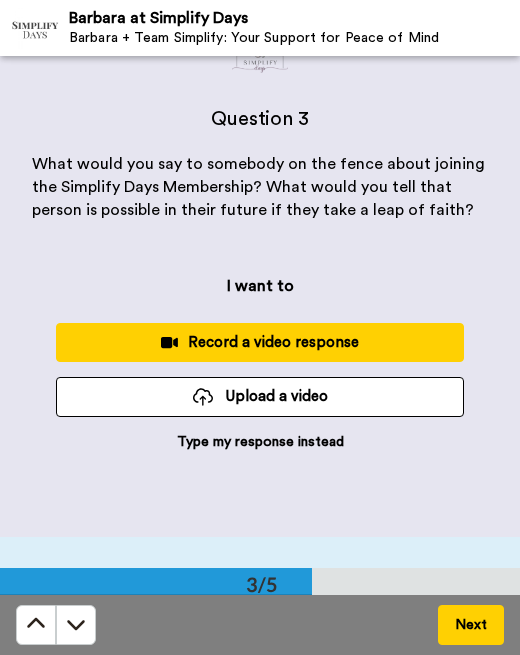 click on "Type my response instead" at bounding box center (260, 442) 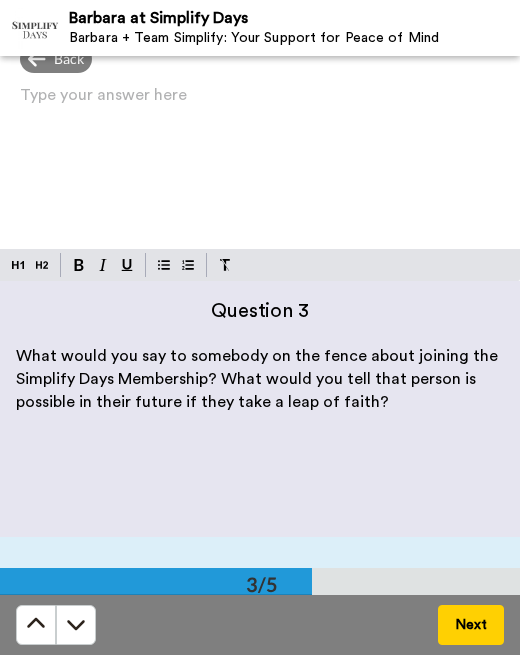 scroll, scrollTop: 0, scrollLeft: 0, axis: both 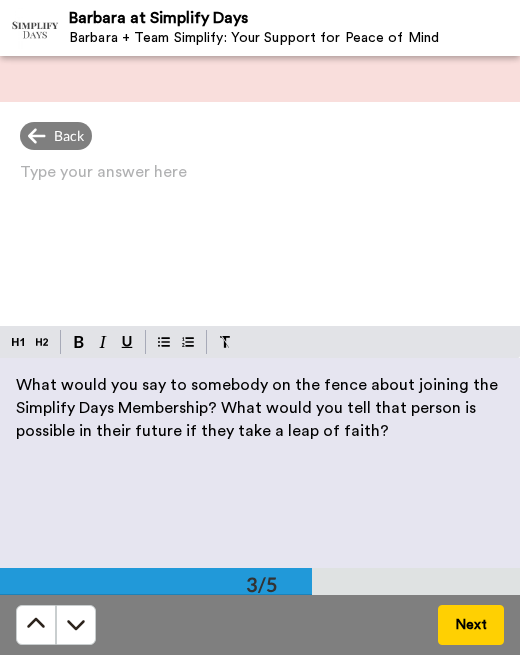 click on "Type your answer here ﻿" at bounding box center (260, 180) 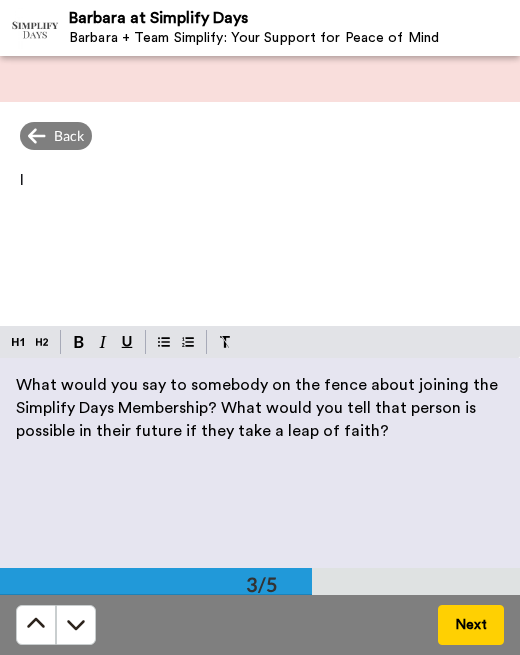 type 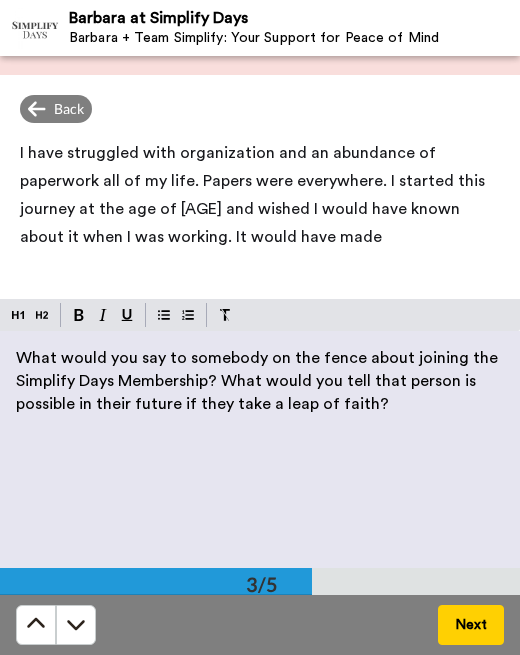 scroll, scrollTop: 1003, scrollLeft: 0, axis: vertical 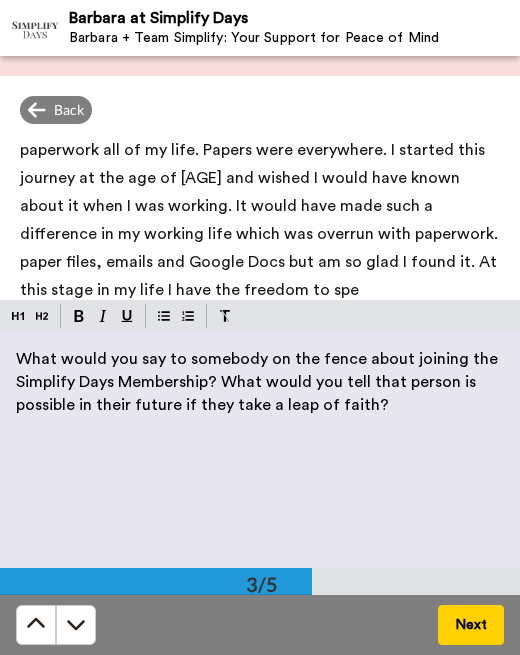 click on "I have struggled with organization and an abundance of paperwork all of my life. Papers were everywhere. I started this journey at the age of [AGE] and wished I would have known about it when I was working. It would have made such a difference in my working life which was overrun with paperwork. paper files, emails and Google Docs but am so glad I found it. At this stage in my life I have the freedom to spe" at bounding box center [261, 206] 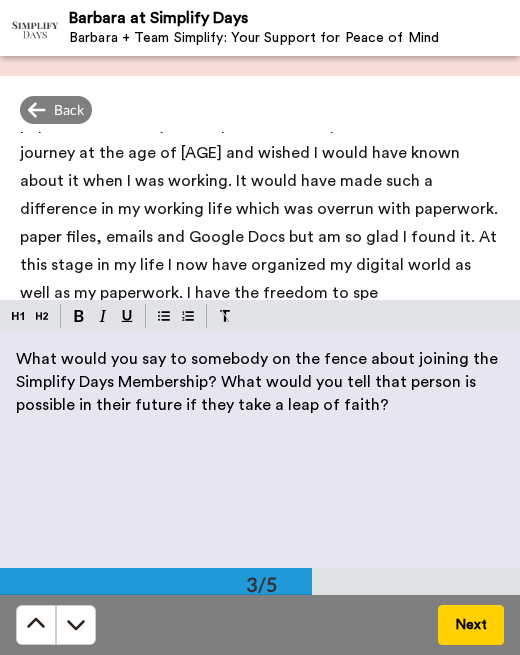 scroll, scrollTop: 72, scrollLeft: 0, axis: vertical 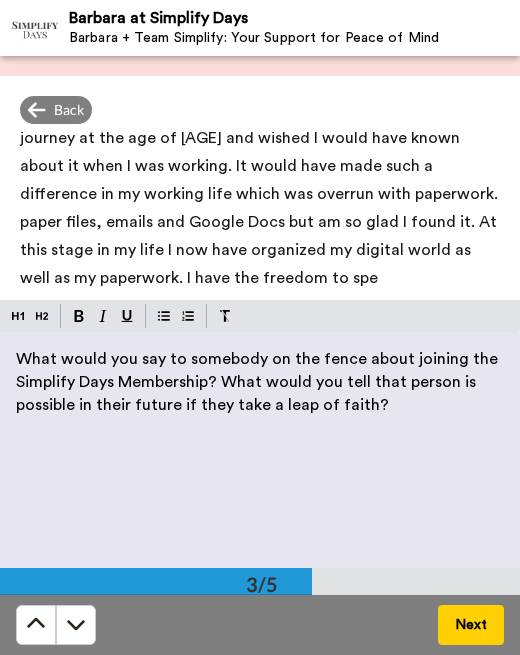 click on "I have struggled with organization and an abundance of paperwork all of my life. Papers were everywhere. I started this journey at the age of [AGE] and wished I would have known about it when I was working. It would have made such a difference in my working life which was overrun with paperwork. paper files, emails and Google Docs but am so glad I found it. At this stage in my life I now have organized my digital world as well as my paperwork. I have the freedom to spe" at bounding box center (261, 180) 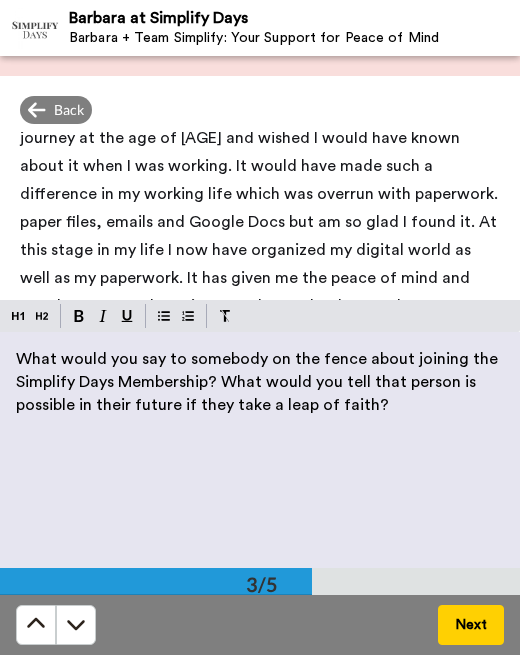 scroll, scrollTop: 88, scrollLeft: 0, axis: vertical 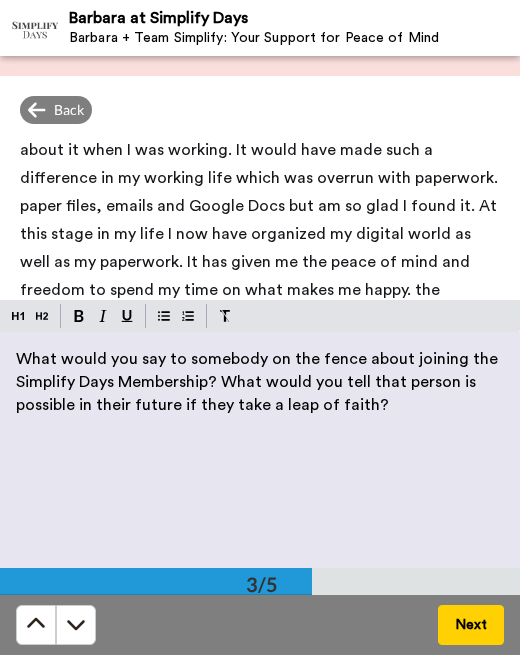 click on "I have struggled with organization and an abundance of paperwork all of my life. Papers were everywhere. I started this journey at the age of [AGE] and wished I would have known about it when I was working. It would have made such a difference in my working life which was overrun with paperwork. paper files, emails and Google Docs but am so glad I found it. At this stage in my life I now have organized my digital world as well as my paperwork. It has given me the peace of mind and freedom to spend my time on what makes me happy. the freedom to spe" at bounding box center (260, 192) 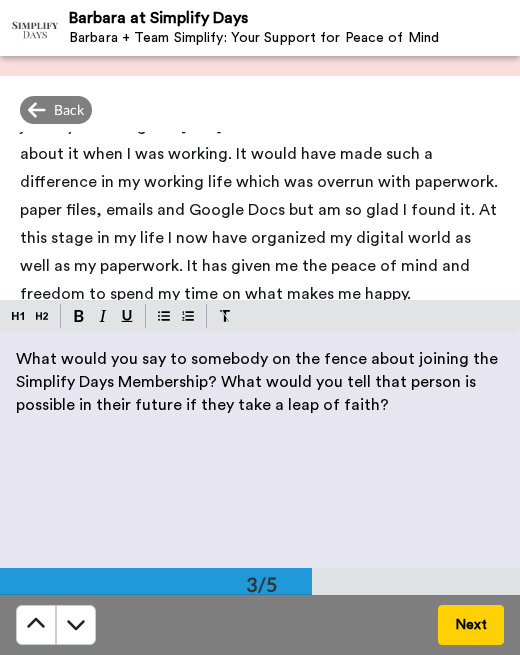 scroll, scrollTop: 83, scrollLeft: 0, axis: vertical 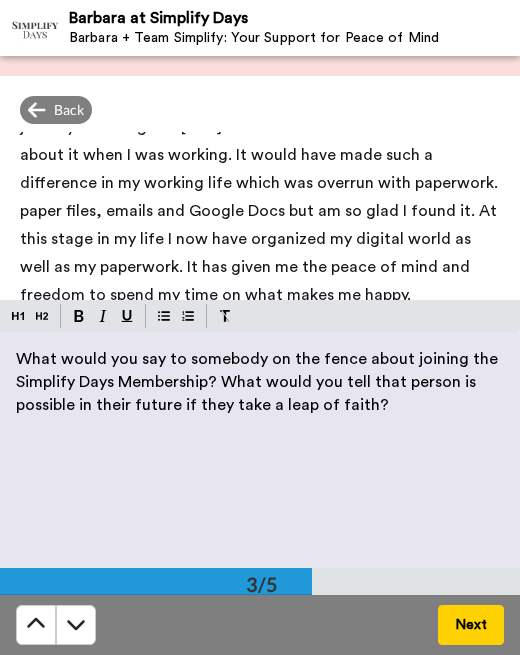 click on "I have struggled with organization and an abundance of paperwork all of my life. Papers were everywhere. I started this journey at the age of [AGE] and wished I would have known about it when I was working. It would have made such a difference in my working life which was overrun with paperwork. paper files, emails and Google Docs but am so glad I found it. At this stage in my life I now have organized my digital world as well as my paperwork. It has given me the peace of mind and freedom to spend my time on what makes me happy." at bounding box center [261, 183] 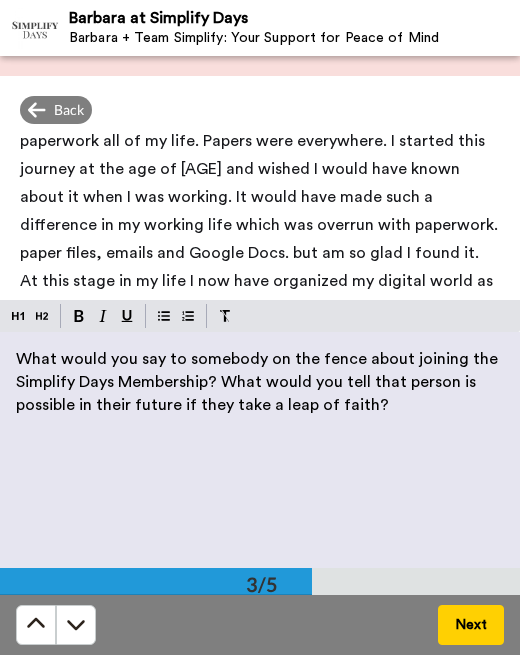 scroll, scrollTop: 26, scrollLeft: 0, axis: vertical 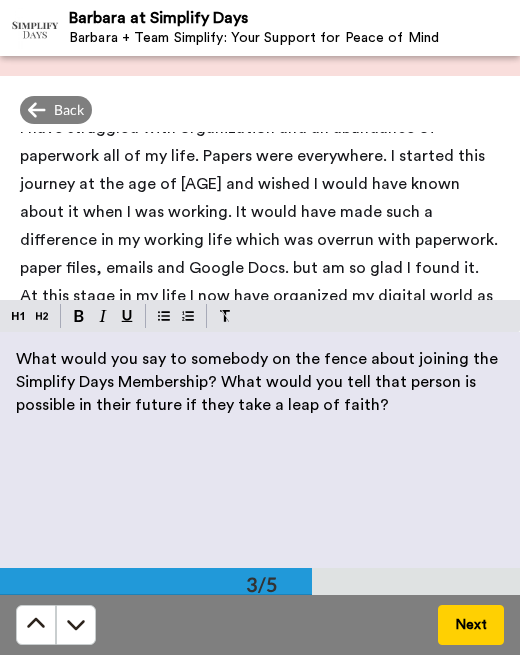 click on "I have struggled with organization and an abundance of paperwork all of my life. Papers were everywhere. I started this journey at the age of [AGE] and wished I would have known about it when I was working. It would have made such a difference in my working life which was overrun with paperwork. paper files, emails and Google Docs. but am so glad I found it. At this stage in my life I now have organized my digital world as well as my paperwork. It has given me the peace of mind and freedom to spend my time on what makes me happy." at bounding box center [261, 240] 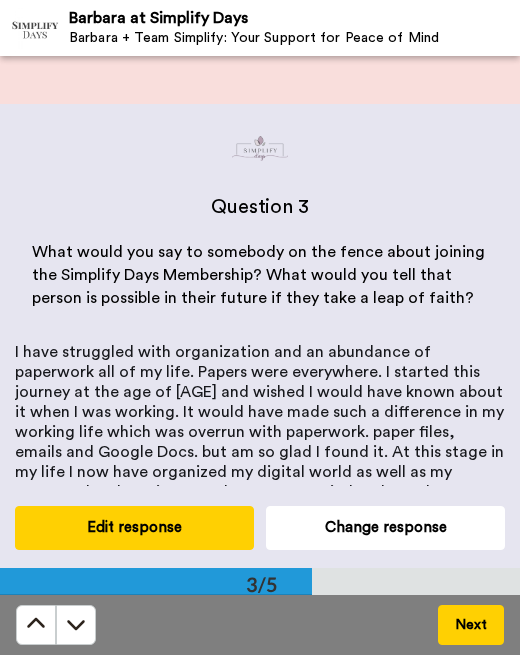 scroll, scrollTop: 979, scrollLeft: 0, axis: vertical 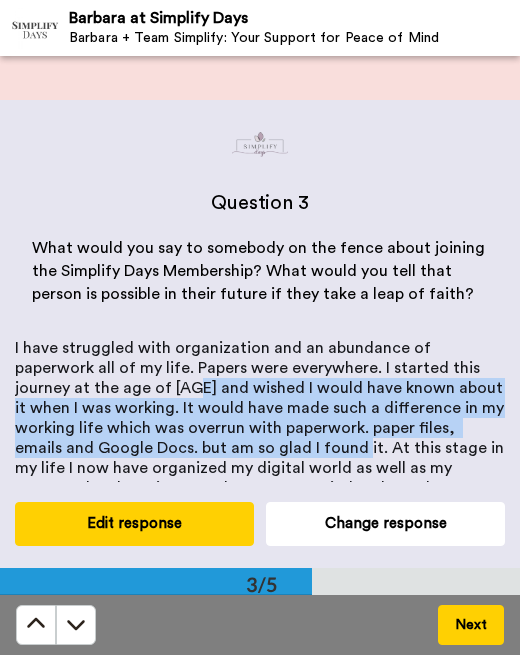 drag, startPoint x: 86, startPoint y: 391, endPoint x: 239, endPoint y: 443, distance: 161.59517 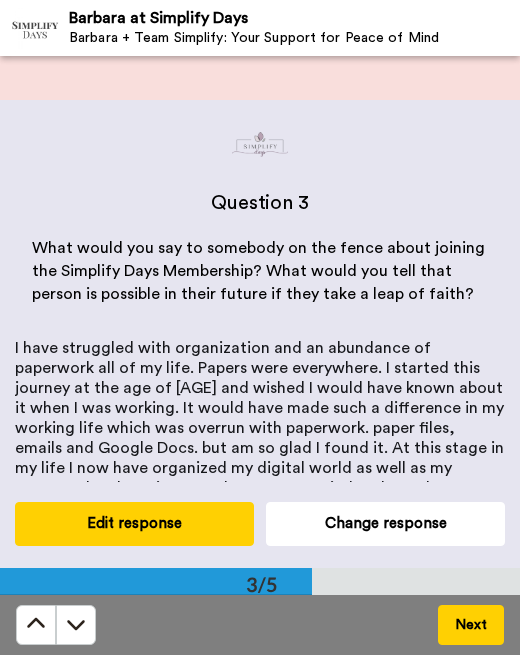 click on "I have struggled with organization and an abundance of paperwork all of my life. Papers were everywhere. I started this journey at the age of [AGE] and wished I would have known about it when I was working. It would have made such a difference in my working life which was overrun with paperwork. paper files, emails and Google Docs. but am so glad I found it. At this stage in my life I now have organized my digital world as well as my paperwork. It has given me the peace of mind and freedom to spend my time on what makes me happy." at bounding box center (261, 428) 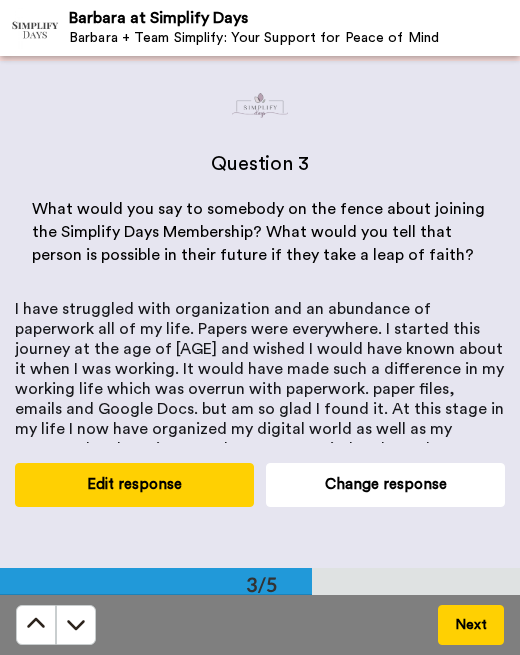 scroll, scrollTop: 976, scrollLeft: 0, axis: vertical 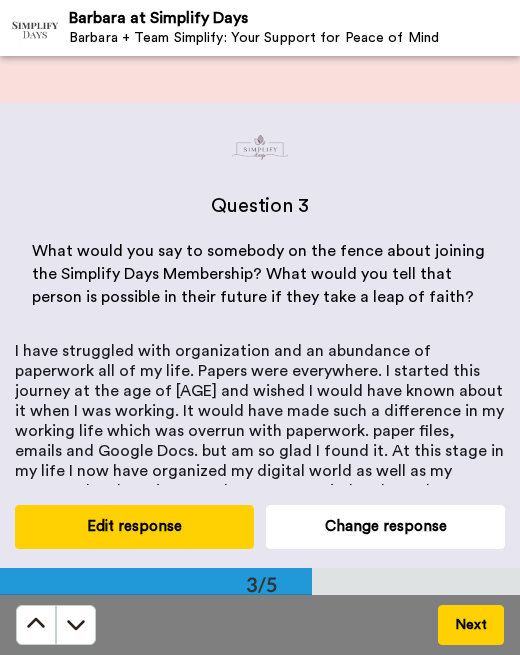 click on "I have struggled with organization and an abundance of paperwork all of my life. Papers were everywhere. I started this journey at the age of [AGE] and wished I would have known about it when I was working. It would have made such a difference in my working life which was overrun with paperwork. paper files, emails and Google Docs. but am so glad I found it. At this stage in my life I now have organized my digital world as well as my paperwork. It has given me the peace of mind and freedom to spend my time on what makes me happy." at bounding box center (261, 431) 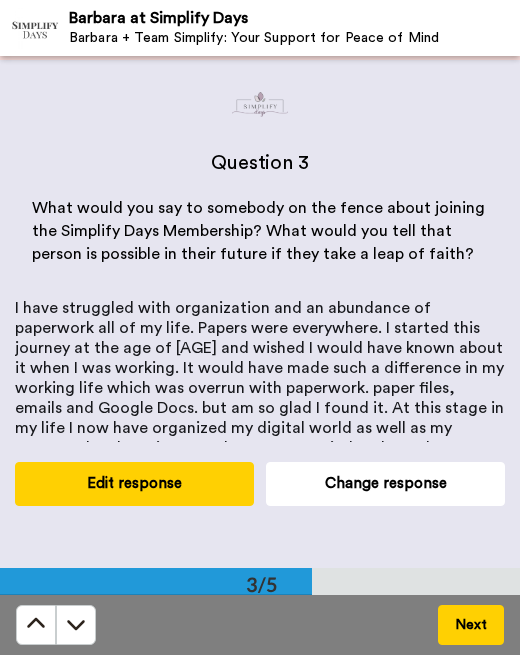 scroll, scrollTop: 1096, scrollLeft: 0, axis: vertical 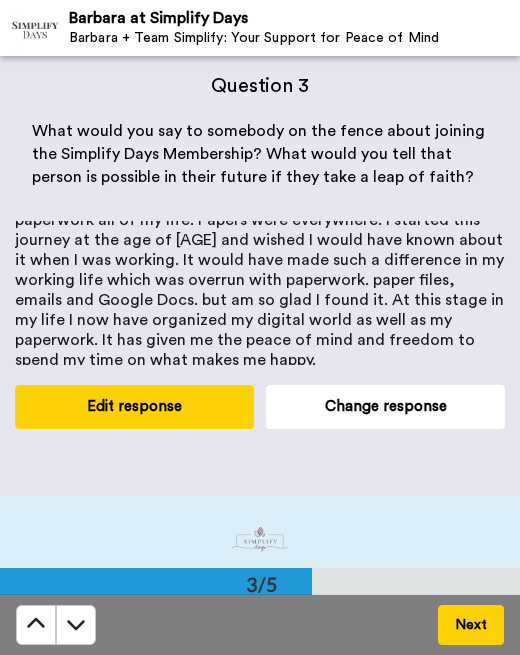 click on "I have struggled with organization and an abundance of paperwork all of my life. Papers were everywhere. I started this journey at the age of [AGE] and wished I would have known about it when I was working. It would have made such a difference in my working life which was overrun with paperwork. paper files, emails and Google Docs. but am so glad I found it. At this stage in my life I now have organized my digital world as well as my paperwork. It has given me the peace of mind and freedom to spend my time on what makes me happy." at bounding box center [260, 280] 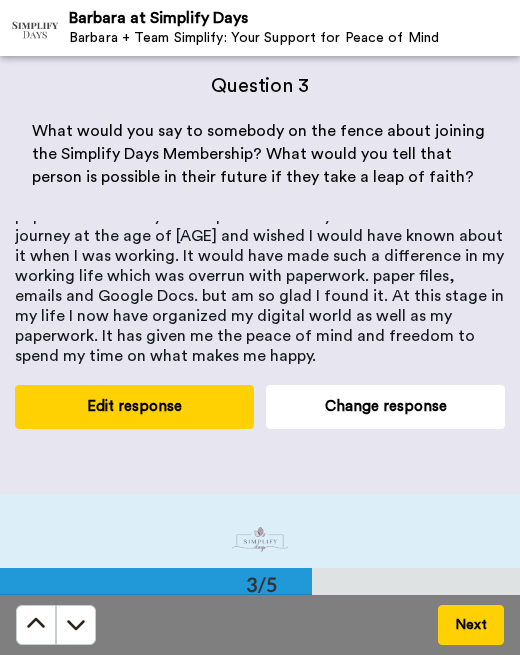 click on "I have struggled with organization and an abundance of paperwork all of my life. Papers were everywhere. I started this journey at the age of [AGE] and wished I would have known about it when I was working. It would have made such a difference in my working life which was overrun with paperwork. paper files, emails and Google Docs. but am so glad I found it. At this stage in my life I now have organized my digital world as well as my paperwork. It has given me the peace of mind and freedom to spend my time on what makes me happy." at bounding box center (260, 276) 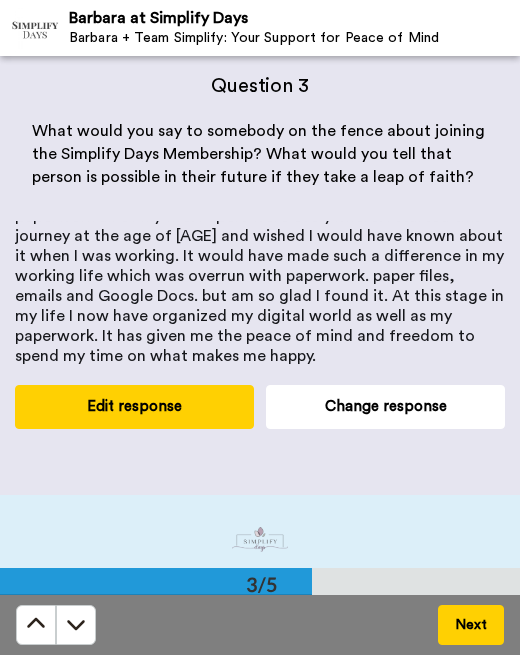 click on "I have struggled with organization and an abundance of paperwork all of my life. Papers were everywhere. I started this journey at the age of [AGE] and wished I would have known about it when I was working. It would have made such a difference in my working life which was overrun with paperwork. paper files, emails and Google Docs. but am so glad I found it. At this stage in my life I now have organized my digital world as well as my paperwork. It has given me the peace of mind and freedom to spend my time on what makes me happy." at bounding box center [261, 276] 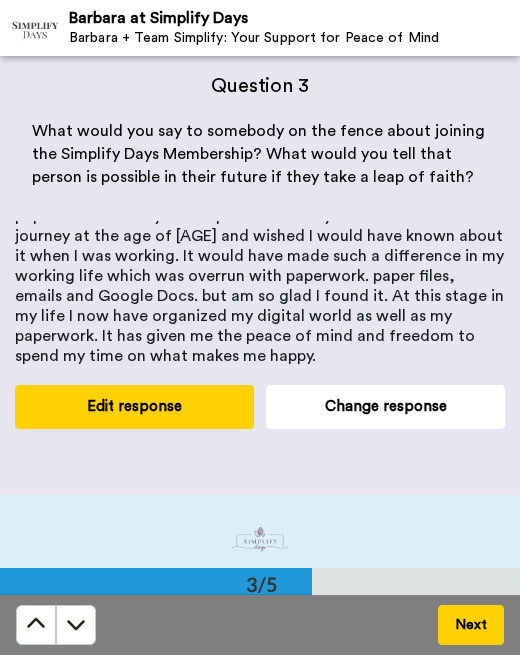 click on "I have struggled with organization and an abundance of paperwork all of my life. Papers were everywhere. I started this journey at the age of [AGE] and wished I would have known about it when I was working. It would have made such a difference in my working life which was overrun with paperwork. paper files, emails and Google Docs. but am so glad I found it. At this stage in my life I now have organized my digital world as well as my paperwork. It has given me the peace of mind and freedom to spend my time on what makes me happy." at bounding box center (261, 276) 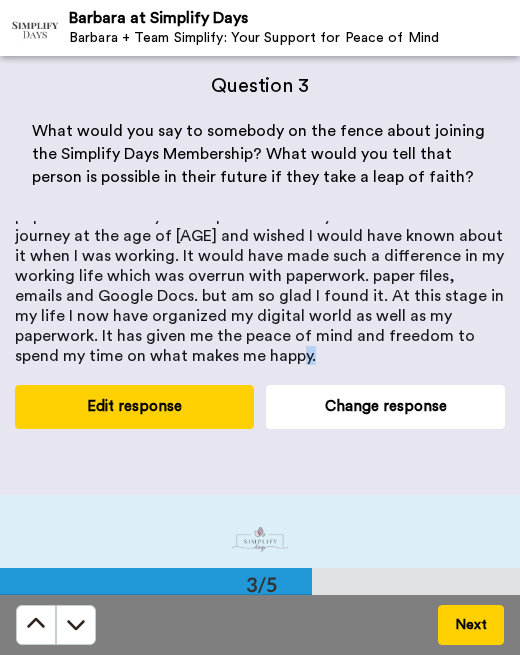 click on "I have struggled with organization and an abundance of paperwork all of my life. Papers were everywhere. I started this journey at the age of [AGE] and wished I would have known about it when I was working. It would have made such a difference in my working life which was overrun with paperwork. paper files, emails and Google Docs. but am so glad I found it. At this stage in my life I now have organized my digital world as well as my paperwork. It has given me the peace of mind and freedom to spend my time on what makes me happy." at bounding box center (261, 276) 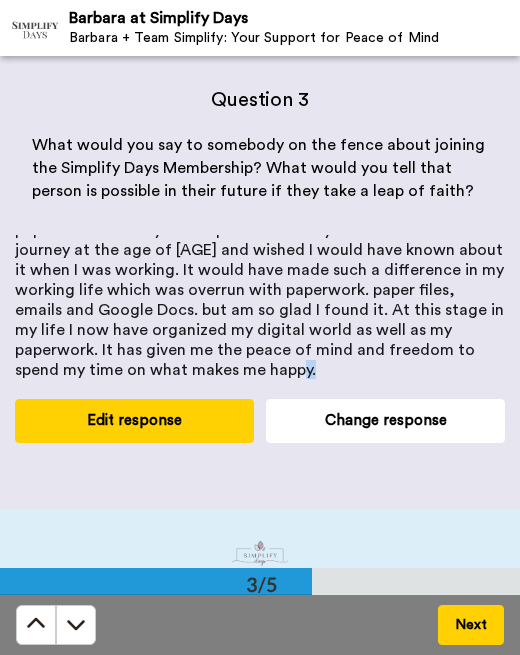 scroll, scrollTop: 1100, scrollLeft: 0, axis: vertical 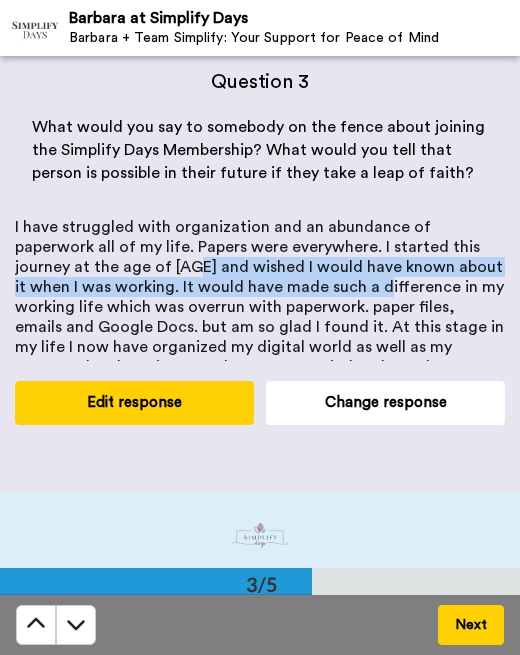 drag, startPoint x: 86, startPoint y: 268, endPoint x: 302, endPoint y: 292, distance: 217.32924 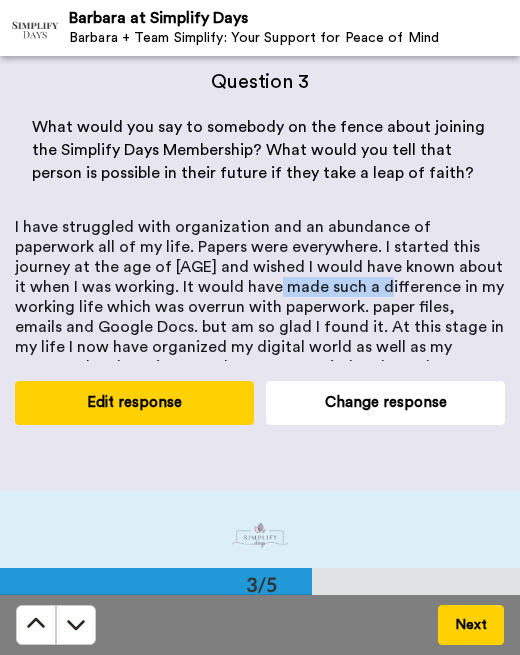 drag, startPoint x: 300, startPoint y: 288, endPoint x: 195, endPoint y: 295, distance: 105.23308 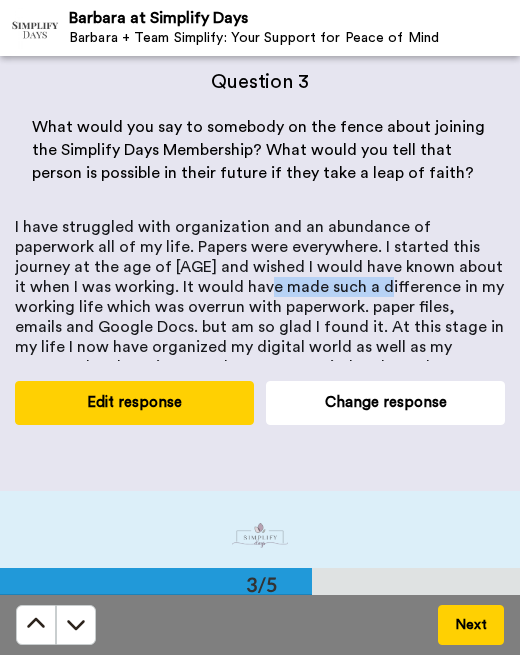 click on "Edit response" at bounding box center [134, 402] 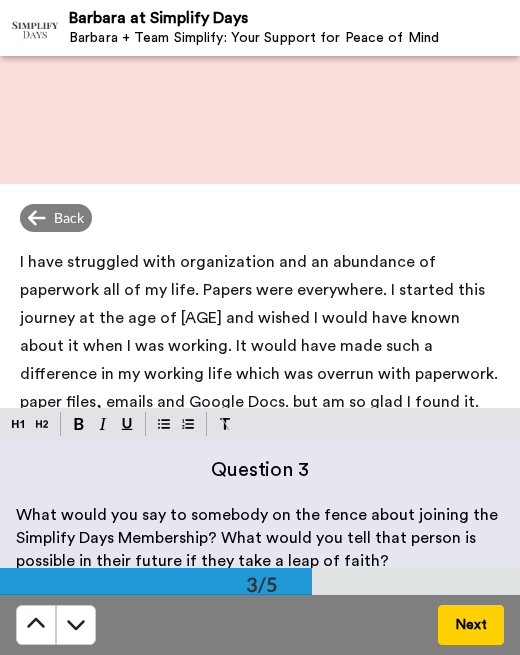 scroll, scrollTop: 891, scrollLeft: 0, axis: vertical 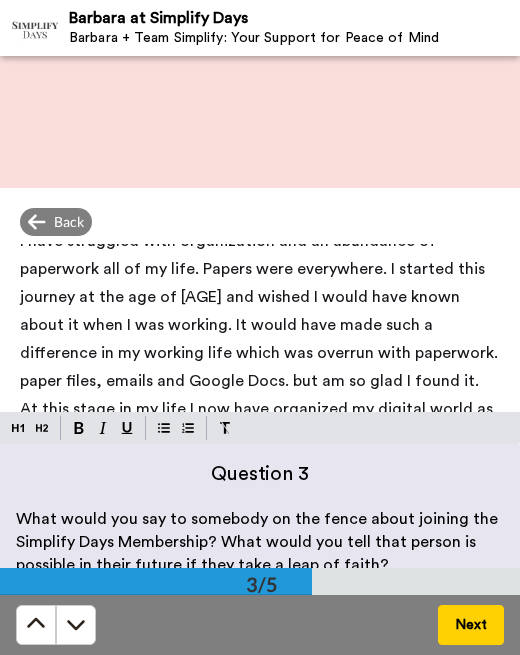 click on "I have struggled with organization and an abundance of paperwork all of my life. Papers were everywhere. I started this journey at the age of [AGE] and wished I would have known about it when I was working. It would have made such a difference in my working life which was overrun with paperwork. paper files, emails and Google Docs. but am so glad I found it. At this stage in my life I now have organized my digital world as well as my paperwork. It has given me the peace of mind and freedom to spend my time on what makes me happy." at bounding box center [261, 353] 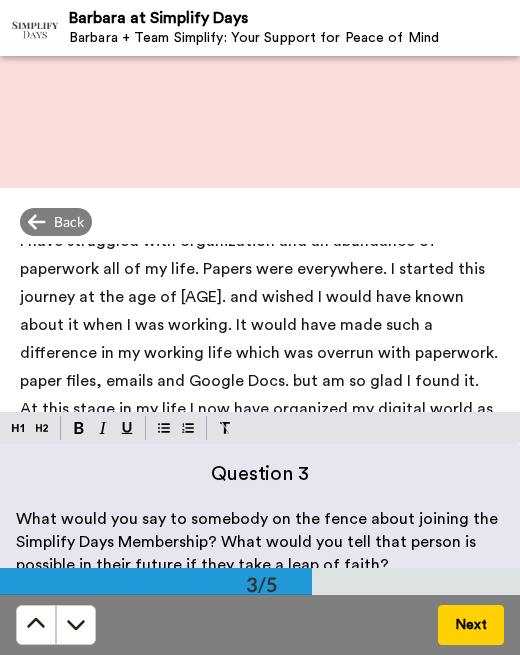type 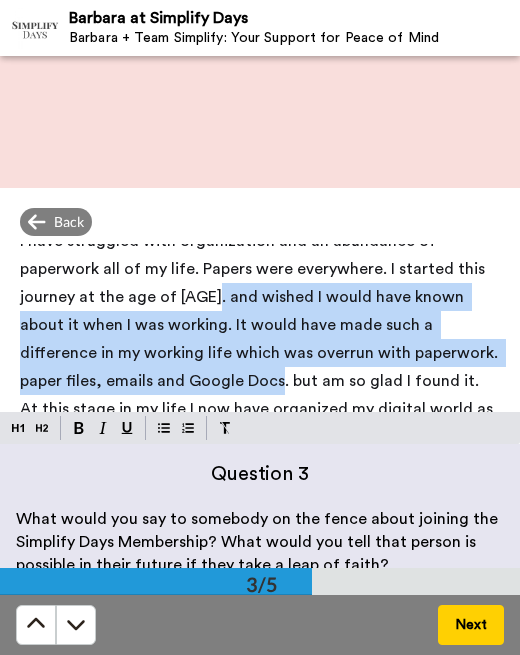 drag, startPoint x: 99, startPoint y: 296, endPoint x: 63, endPoint y: 386, distance: 96.93297 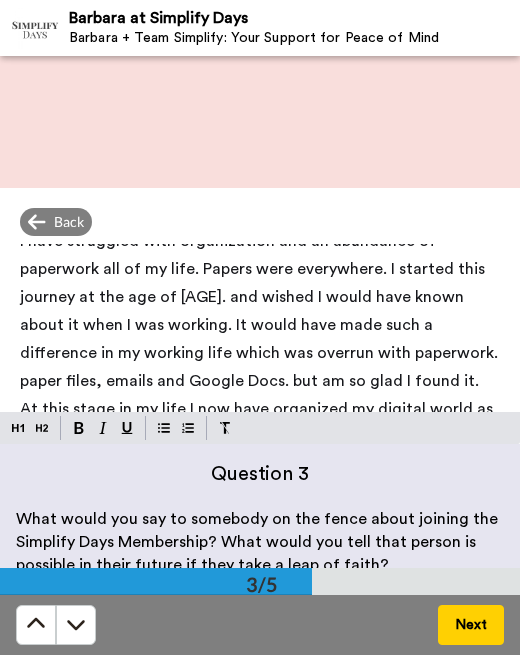 scroll, scrollTop: 16, scrollLeft: 0, axis: vertical 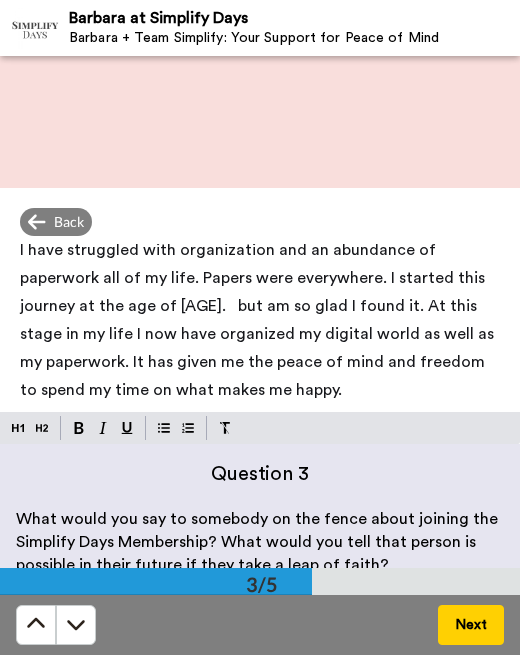 click on "I have struggled with organization and an abundance of paperwork all of my life. Papers were everywhere. I started this journey at the age of [AGE].   but am so glad I found it. At this stage in my life I now have organized my digital world as well as my paperwork. It has given me the peace of mind and freedom to spend my time on what makes me happy." at bounding box center (260, 320) 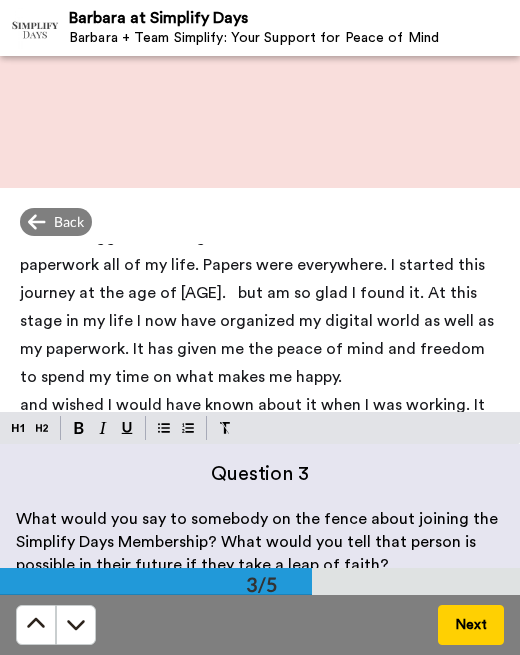 scroll, scrollTop: 31, scrollLeft: 0, axis: vertical 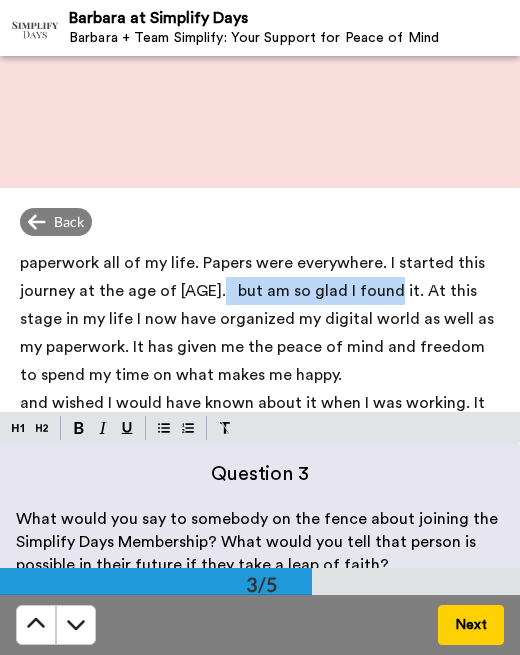 drag, startPoint x: 103, startPoint y: 289, endPoint x: 277, endPoint y: 292, distance: 174.02586 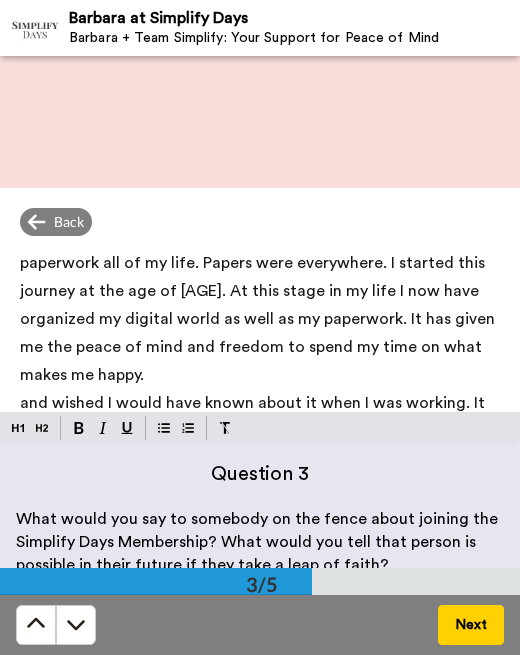 click on "I have struggled with organization and an abundance of paperwork all of my life. Papers were everywhere. I started this journey at the age of [AGE]. At this stage in my life I now have organized my digital world as well as my paperwork. It has given me the peace of mind and freedom to spend my time on what makes me happy." at bounding box center [259, 305] 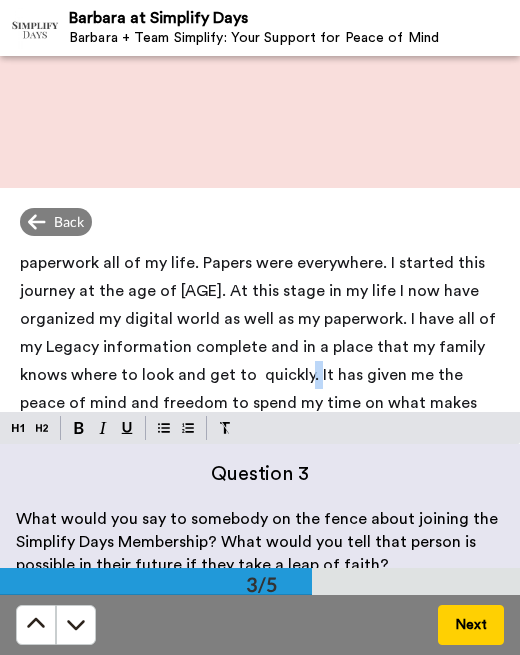 drag, startPoint x: 211, startPoint y: 378, endPoint x: 222, endPoint y: 381, distance: 11.401754 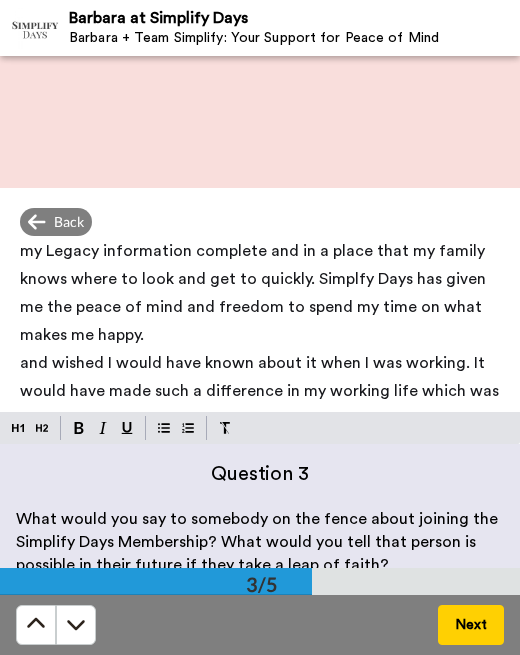 scroll, scrollTop: 128, scrollLeft: 0, axis: vertical 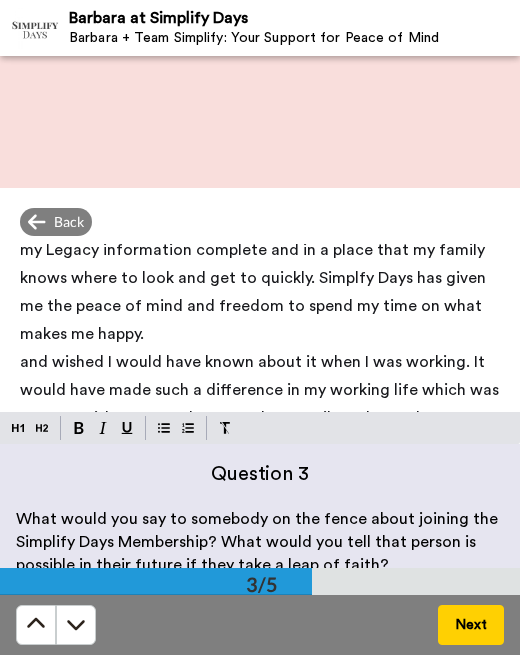 click on "I have struggled with organization and an abundance of paperwork all of my life. Papers were everywhere. I started this journey at the age of [AGE]. At this stage in my life I now have organized my digital world as well as my paperwork. I have all of my Legacy information complete and in a place that my family knows where to look and get to quickly. Simplfy Days has given me the peace of mind and freedom to spend my time on what makes me happy." at bounding box center [260, 236] 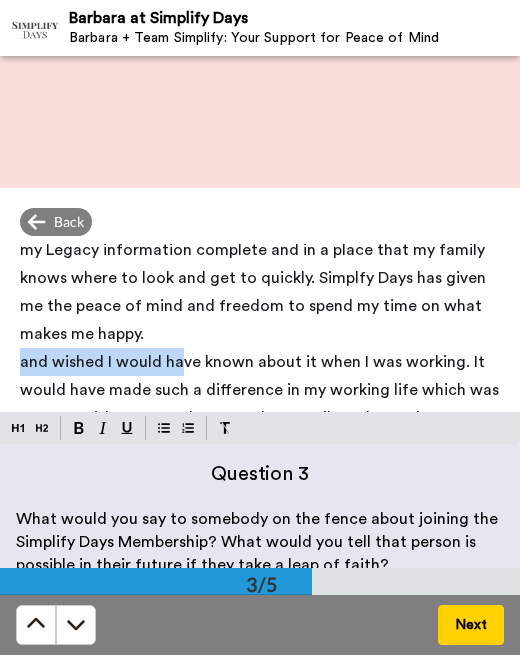 drag, startPoint x: 20, startPoint y: 338, endPoint x: 179, endPoint y: 341, distance: 159.0283 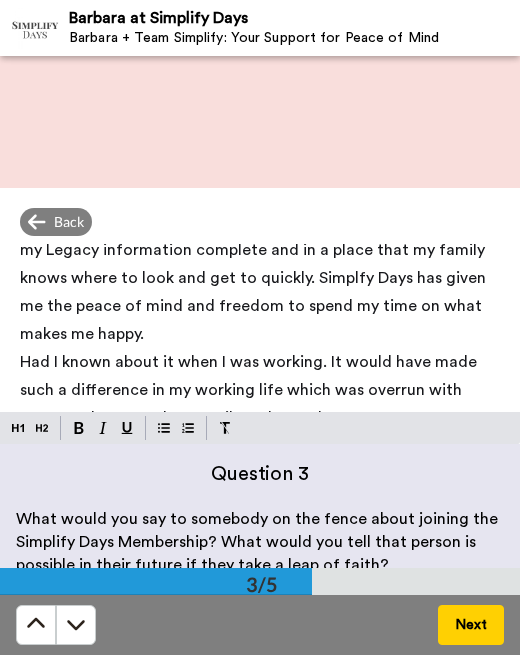 click on "Had I known about it when I was working. It would have made such a difference in my working life which was overrun with paperwork. paper files, emails and Google Docs." at bounding box center (250, 390) 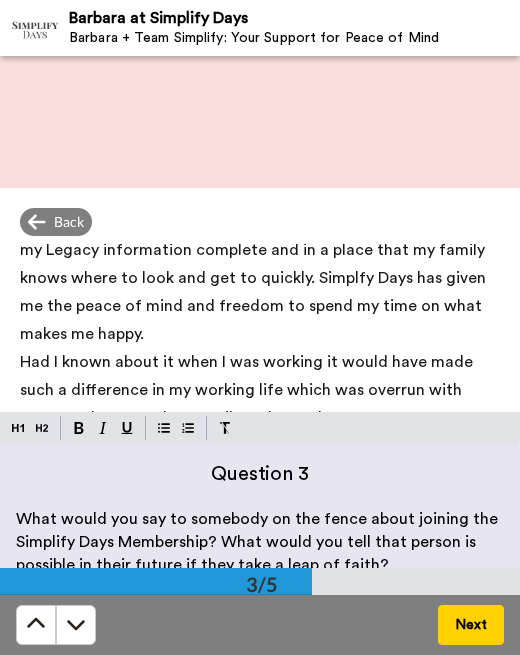 click on "Had I known about it when I was working it would have made such a difference in my working life which was overrun with paperwork. paper files, emails and Google Docs." at bounding box center (260, 390) 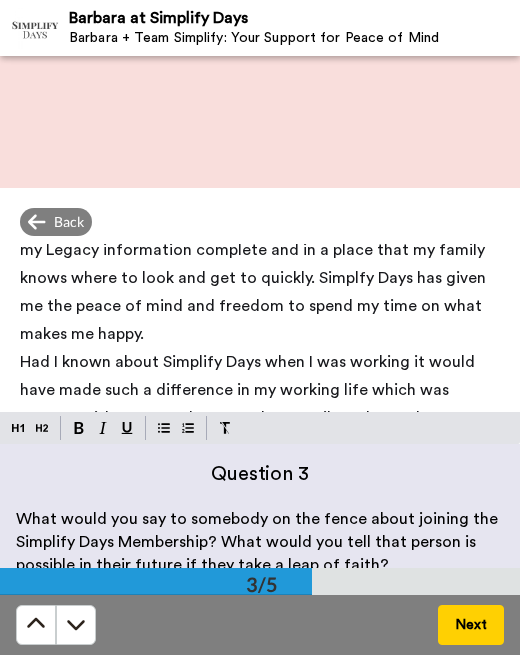 click on "I have struggled with organization and an abundance of paperwork all of my life. Papers were everywhere. I started this journey at the age of [AGE]. At this stage in my life I now have organized my digital world as well as my paperwork. I have all of my Legacy information complete and in a place that my family knows where to look and get to quickly. Simplfy Days has given me the peace of mind and freedom to spend my time on what makes me happy." at bounding box center [260, 236] 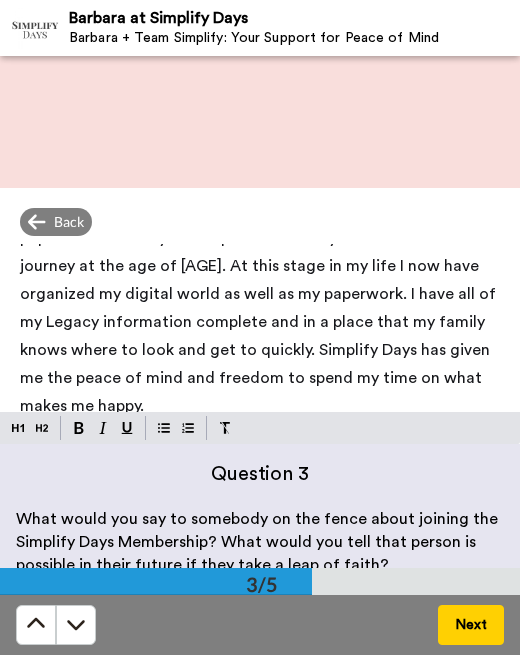 scroll, scrollTop: 0, scrollLeft: 0, axis: both 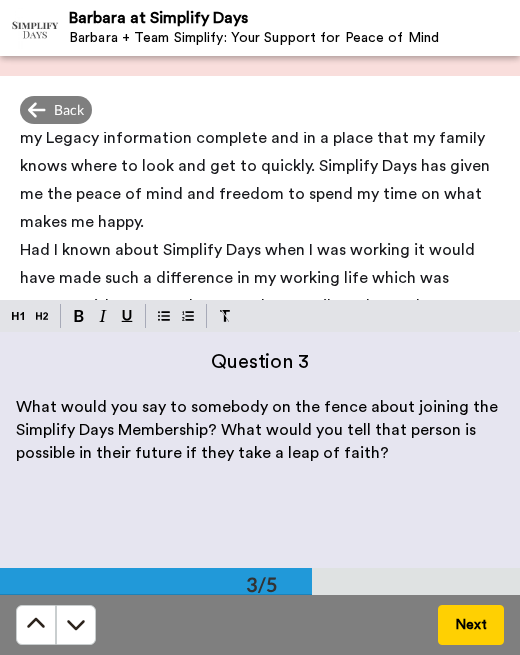 click on "Had I known about Simplify Days when I was working it would have made such a difference in my working life which was overrun with paperwork. paper files, emails and Google Docs." at bounding box center (260, 278) 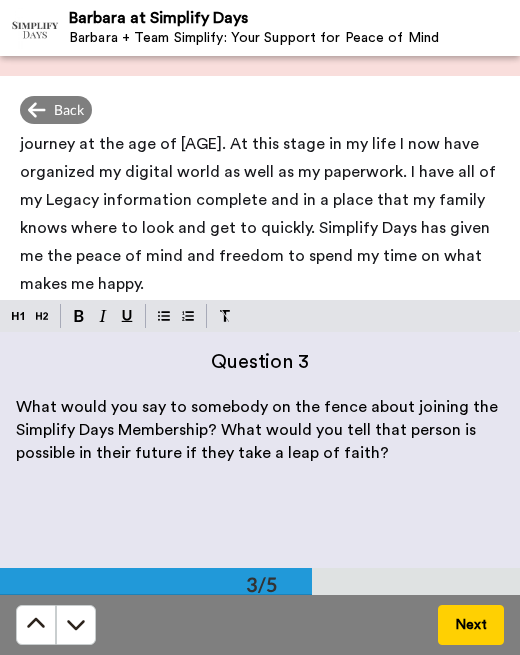 scroll, scrollTop: 75, scrollLeft: 0, axis: vertical 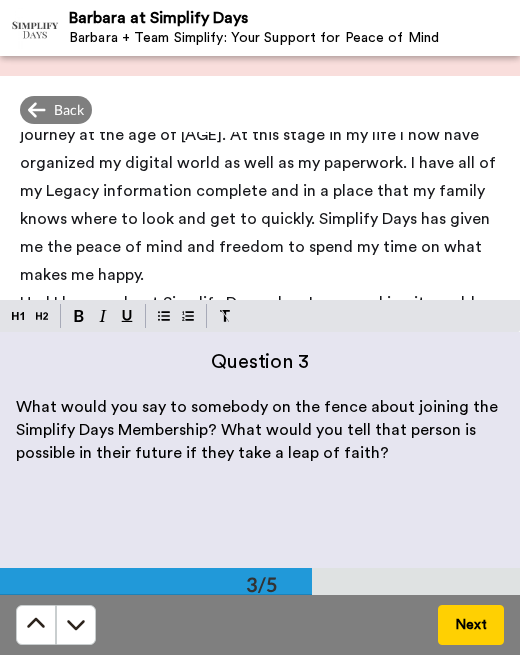 click on "I have struggled with organization and an abundance of paperwork all of my life. Papers were everywhere. I started this journey at the age of [AGE]. At this stage in my life I now have organized my digital world as well as my paperwork. I have all of my Legacy information complete and in a place that my family knows where to look and get to quickly. Simplify Days has given me the peace of mind and freedom to spend my time on what makes me happy." at bounding box center (260, 177) 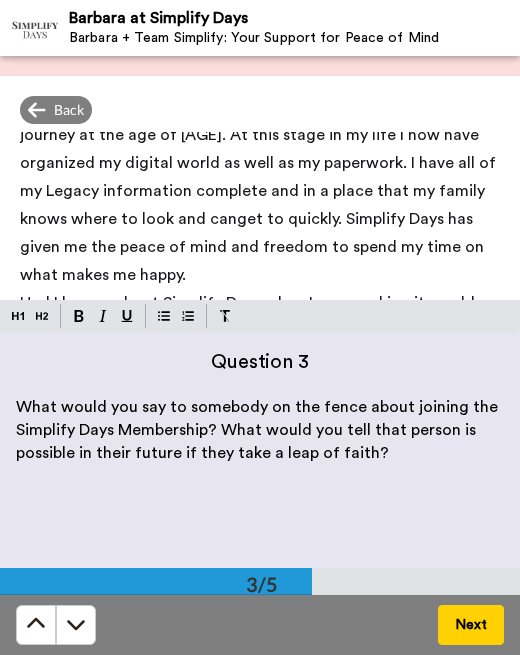 click on "I have struggled with organization and an abundance of paperwork all of my life. Papers were everywhere. I started this journey at the age of [AGE]. At this stage in my life I now have organized my digital world as well as my paperwork. I have all of my Legacy information complete and in a place that my family knows where to look and canget to quickly. Simplify Days has given me the peace of mind and freedom to spend my time on what makes me happy." at bounding box center [260, 177] 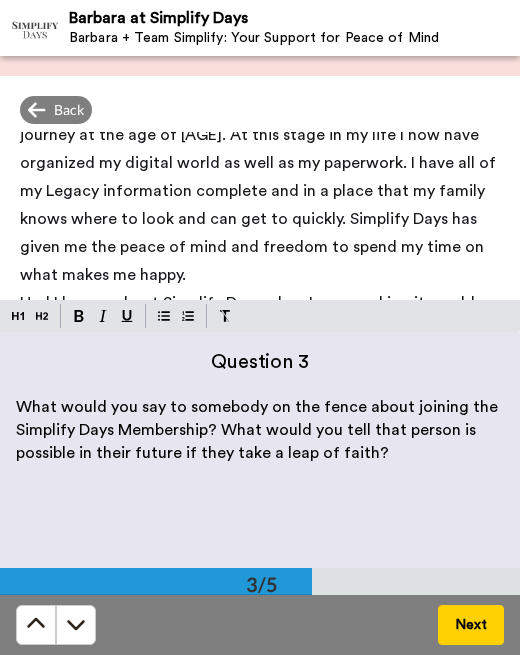 click on "I have struggled with organization and an abundance of paperwork all of my life. Papers were everywhere. I started this journey at the age of [AGE]. At this stage in my life I now have organized my digital world as well as my paperwork. I have all of my Legacy information complete and in a place that my family knows where to look and can get to quickly. Simplify Days has given me the peace of mind and freedom to spend my time on what makes me happy." at bounding box center (260, 177) 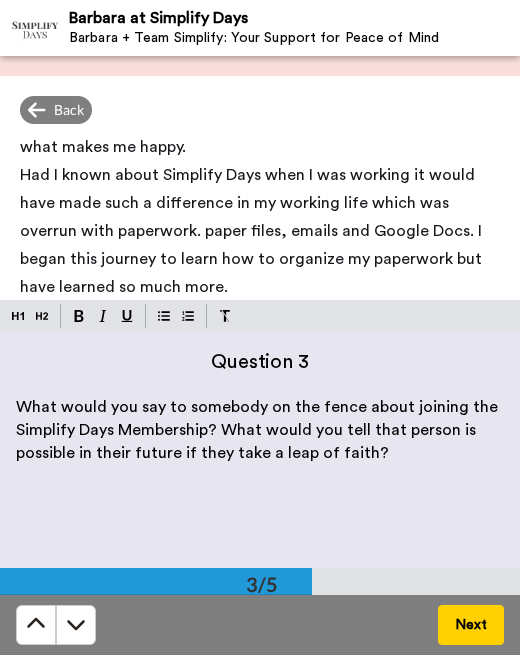 scroll, scrollTop: 212, scrollLeft: 0, axis: vertical 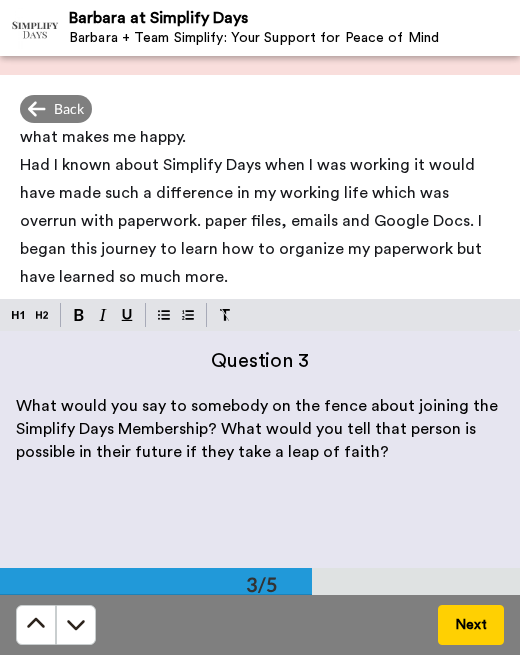 click on "Had I known about Simplify Days when I was working it would have made such a difference in my working life which was overrun with paperwork. paper files, emails and Google Docs. I began this journey to learn how to organize my paperwork but have learned so much more." at bounding box center (253, 221) 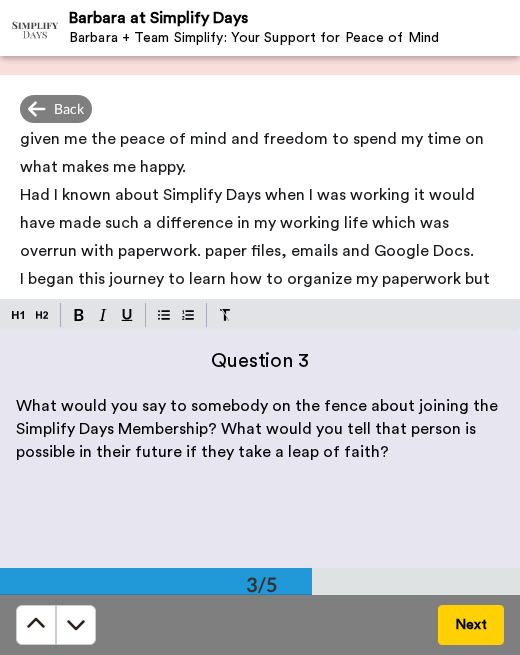 scroll, scrollTop: 212, scrollLeft: 0, axis: vertical 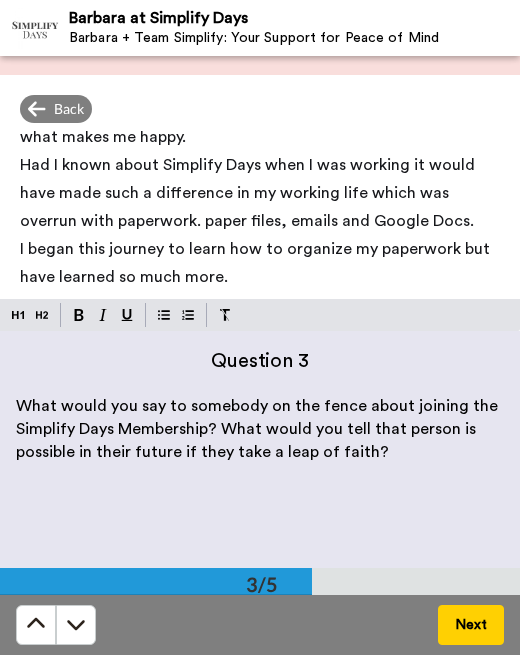 click on "I began this journey to learn how to organize my paperwork but have learned so much more." at bounding box center [260, 263] 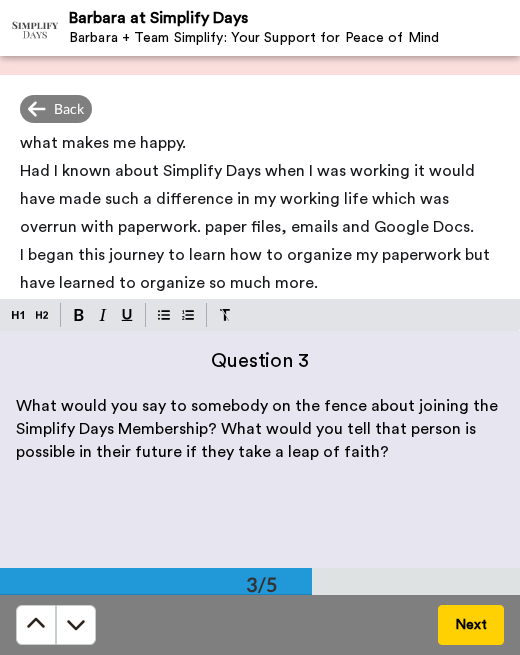 scroll, scrollTop: 212, scrollLeft: 0, axis: vertical 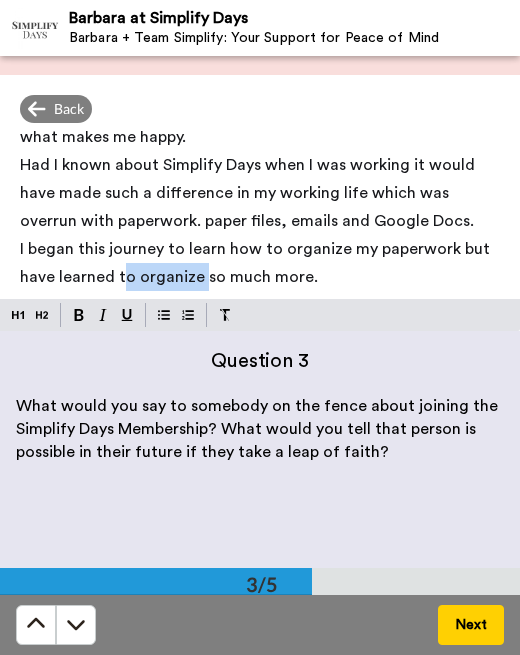 drag, startPoint x: 115, startPoint y: 279, endPoint x: 195, endPoint y: 282, distance: 80.05623 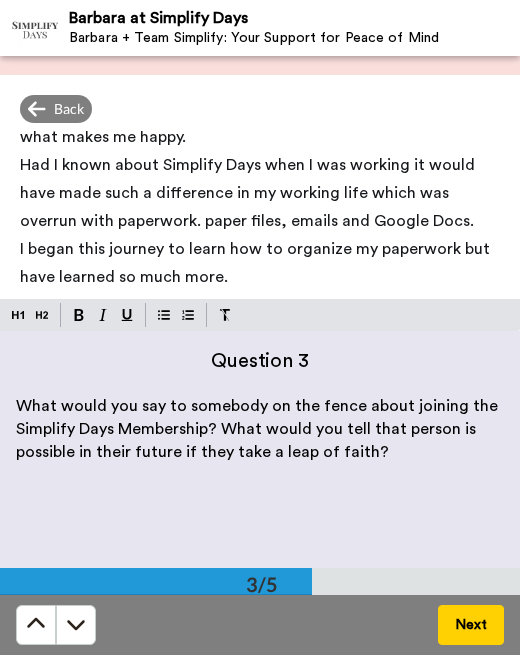 click on "I began this journey to learn how to organize my paperwork but have learned so much more." at bounding box center [260, 263] 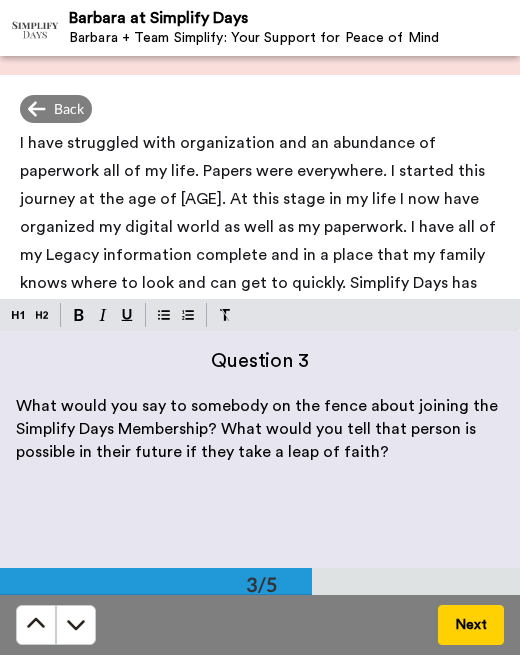 scroll, scrollTop: 0, scrollLeft: 0, axis: both 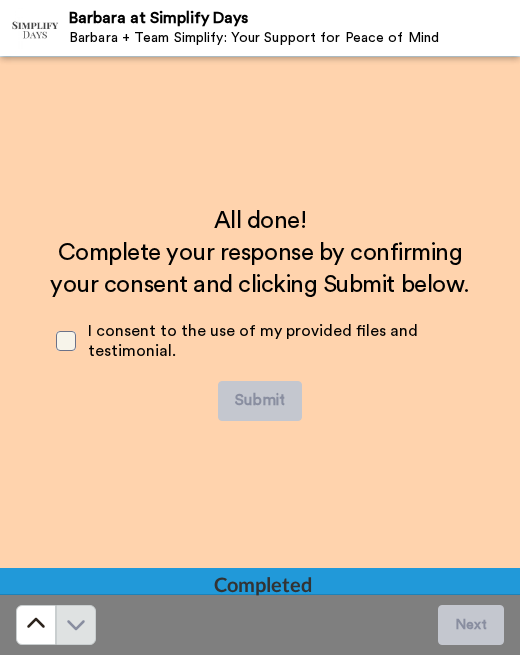 click at bounding box center [66, 341] 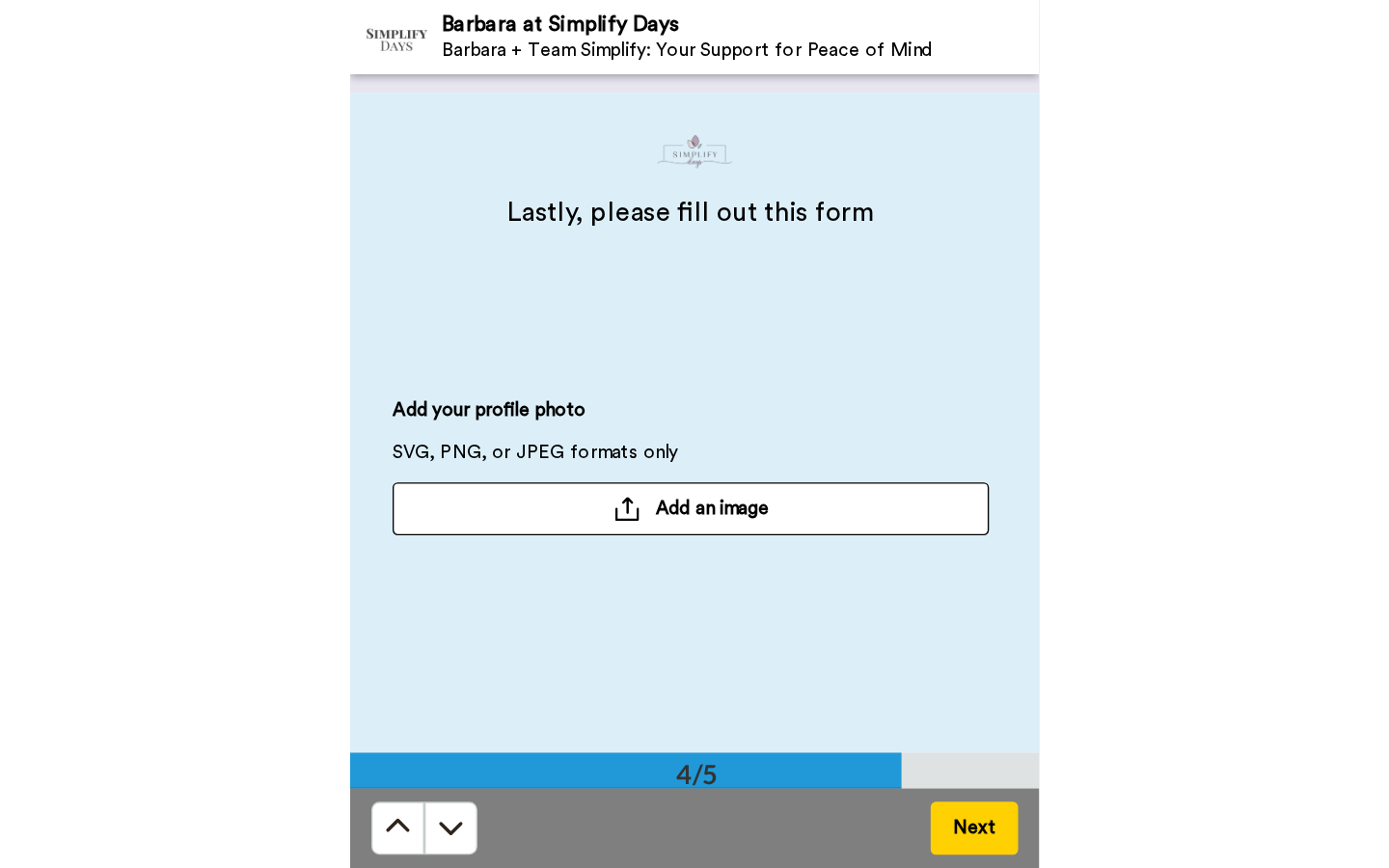 scroll, scrollTop: 1469, scrollLeft: 0, axis: vertical 